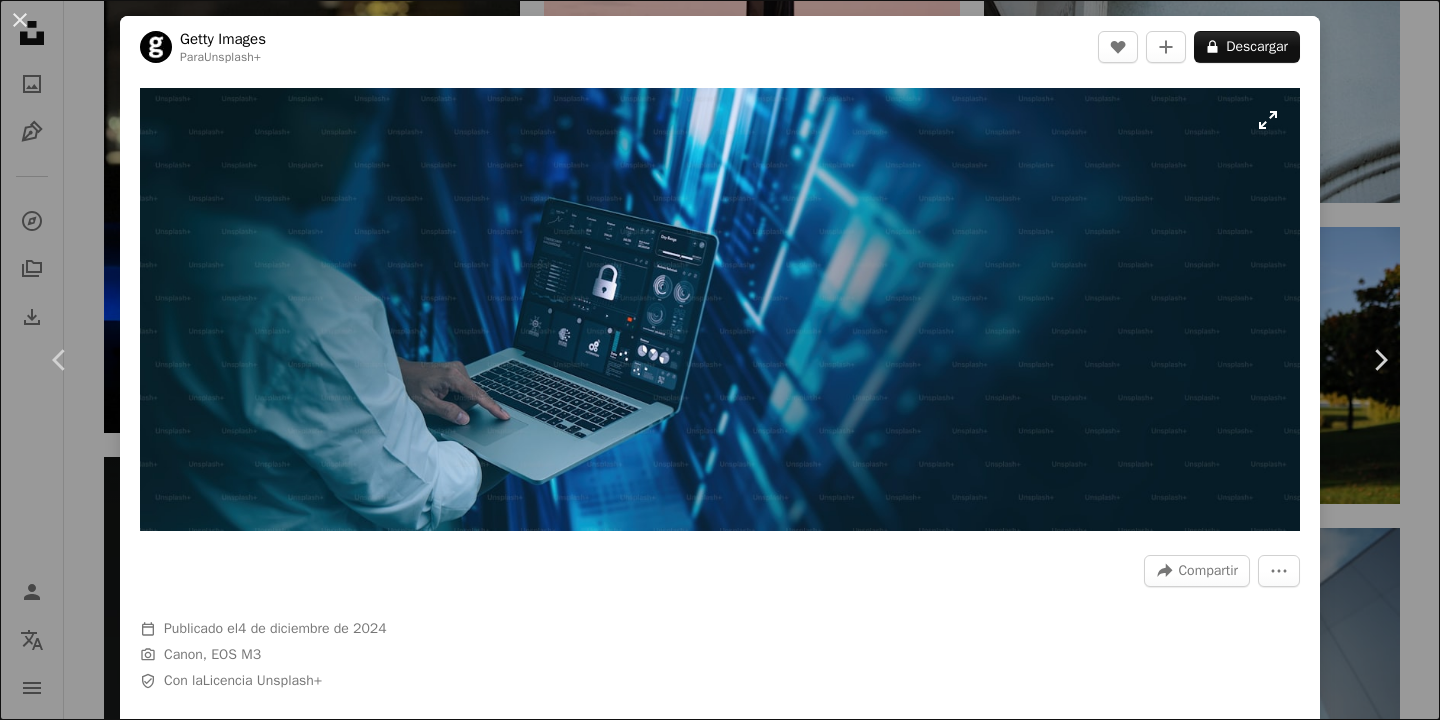 scroll, scrollTop: 9919, scrollLeft: 0, axis: vertical 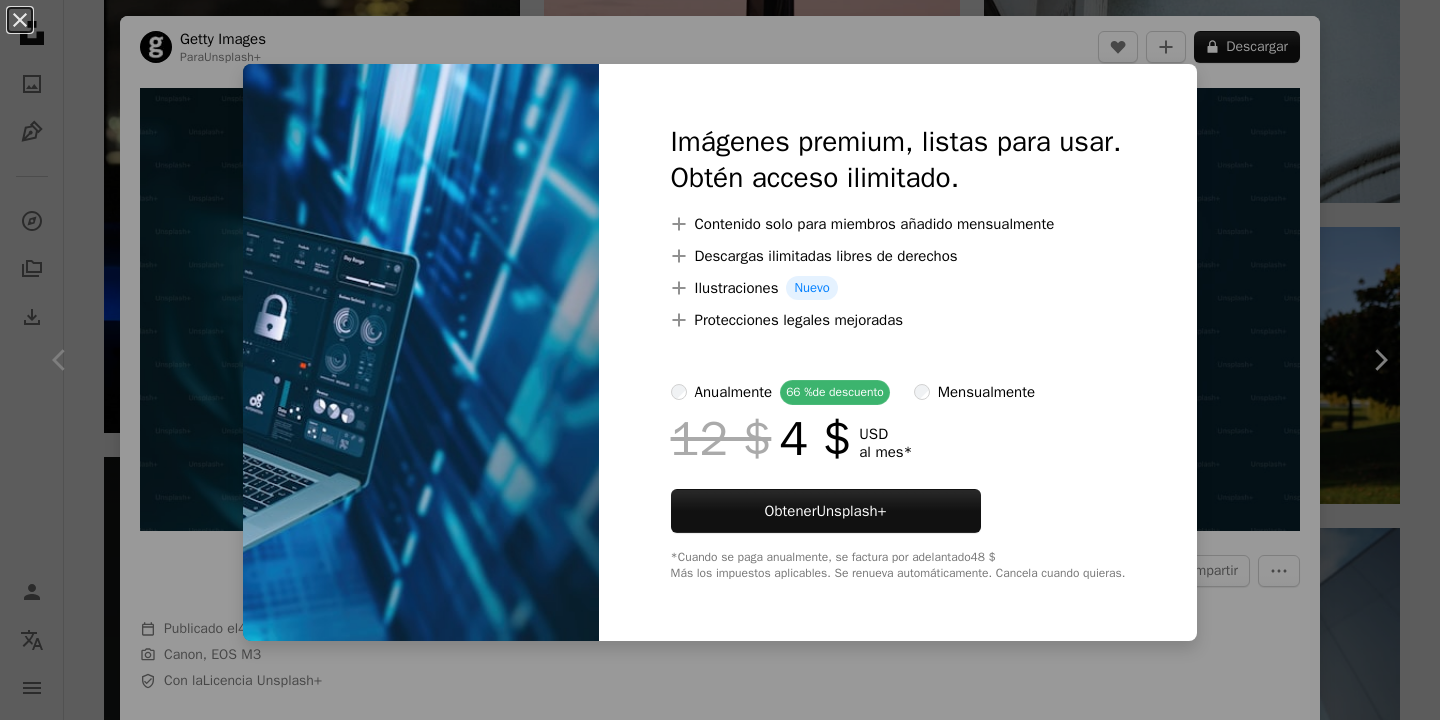 click on "An X shape Imágenes premium, listas para usar. Obtén acceso ilimitado. A plus sign Contenido solo para miembros añadido mensualmente A plus sign Descargas ilimitadas libres de derechos A plus sign Ilustraciones  Nuevo A plus sign Protecciones legales mejoradas anualmente 66 %  de descuento mensualmente 12 $   4 $ USD al mes * Obtener  Unsplash+ *Cuando se paga anualmente, se factura por adelantado  48 $ Más los impuestos aplicables. Se renueva automáticamente. Cancela cuando quieras." at bounding box center [720, 360] 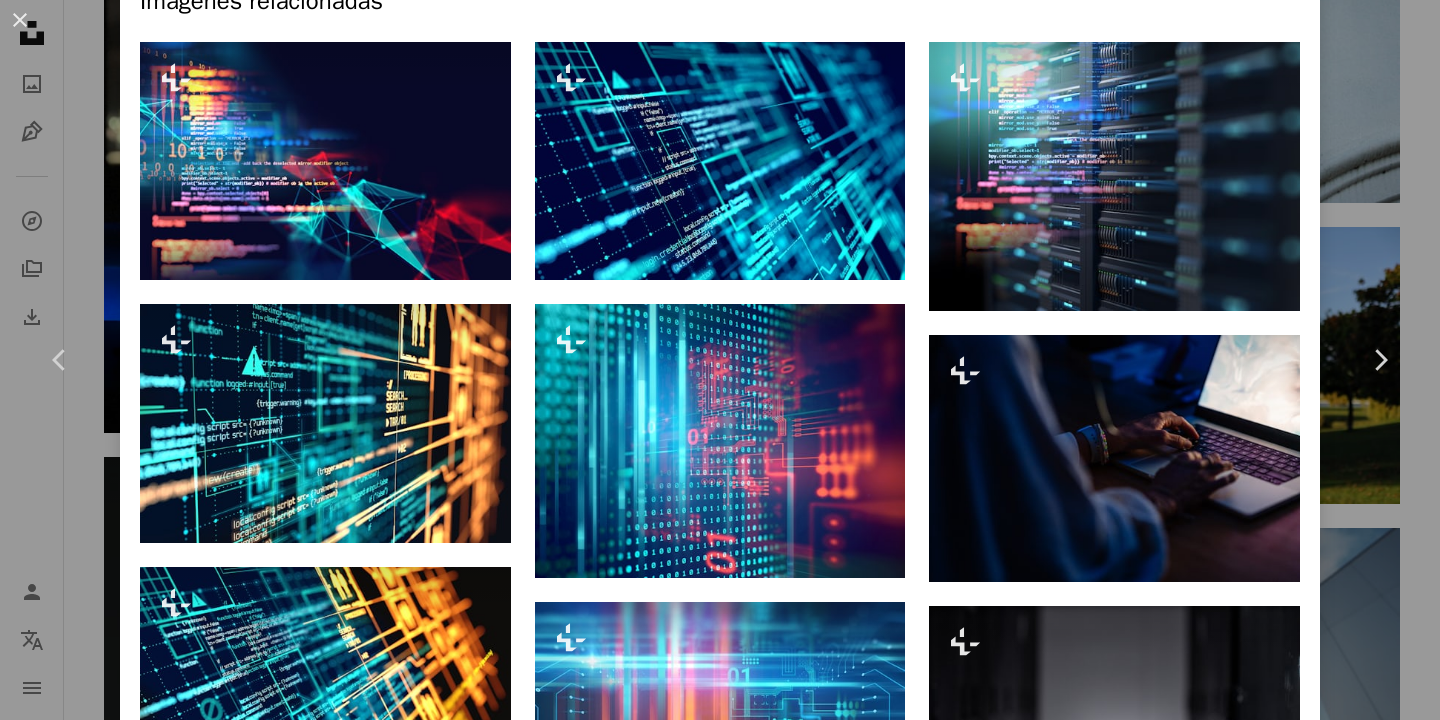 scroll, scrollTop: 872, scrollLeft: 0, axis: vertical 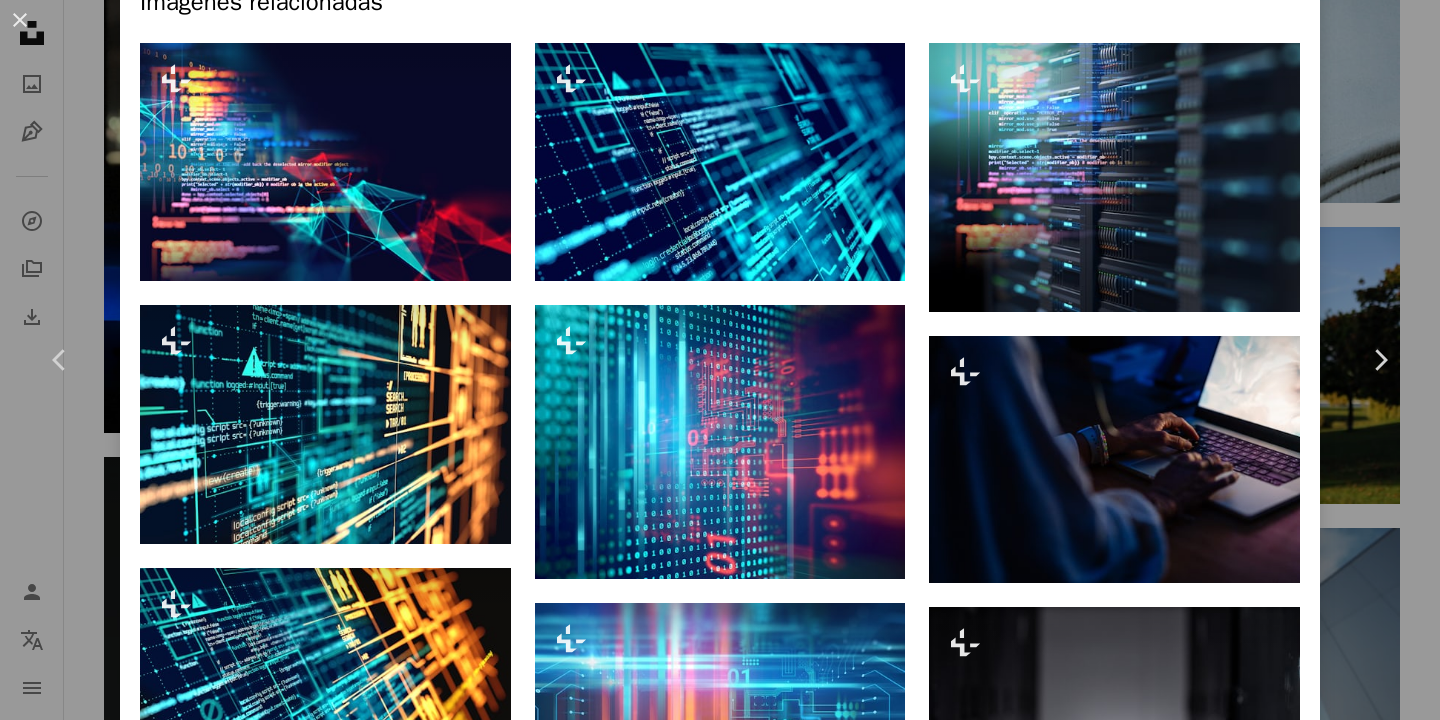 click on "An X shape Chevron left Chevron right Getty Images Para  Unsplash+ A heart A plus sign A lock Descargar Zoom in A forward-right arrow Compartir More Actions Calendar outlined Publicado el  4 de diciembre de 2024 Camera Canon, EOS M3 Safety Con la  Licencia Unsplash+ negocio Tecnología gente ordenador portátil codificación inteligencia artificial datos fotografía Tailandia mano innovación seguridad Internet futurista conexión seguridad empresario ingeniero crimen Imágenes de dominio público Imágenes relacionadas Plus sign for Unsplash+ A heart A plus sign Getty Images Para  Unsplash+ A lock Descargar Plus sign for Unsplash+ A heart A plus sign Getty Images Para  Unsplash+ A lock Descargar Plus sign for Unsplash+ A heart A plus sign Getty Images Para  Unsplash+ A lock Descargar Plus sign for Unsplash+ A heart A plus sign Getty Images Para  Unsplash+ A lock Descargar Plus sign for Unsplash+ A heart A plus sign Getty Images Para  Unsplash+ A lock Descargar Plus sign for Unsplash+ A heart A plus sign" at bounding box center (720, 360) 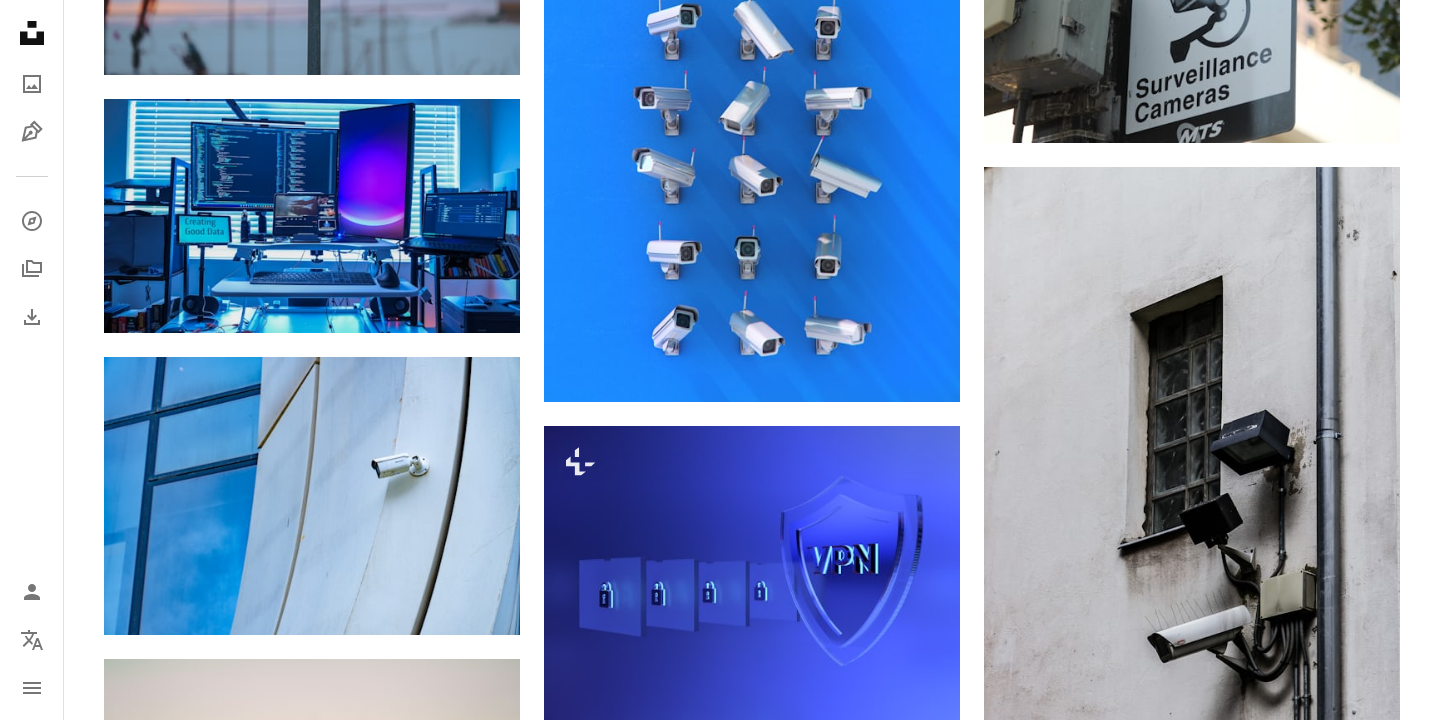 scroll, scrollTop: 2264, scrollLeft: 0, axis: vertical 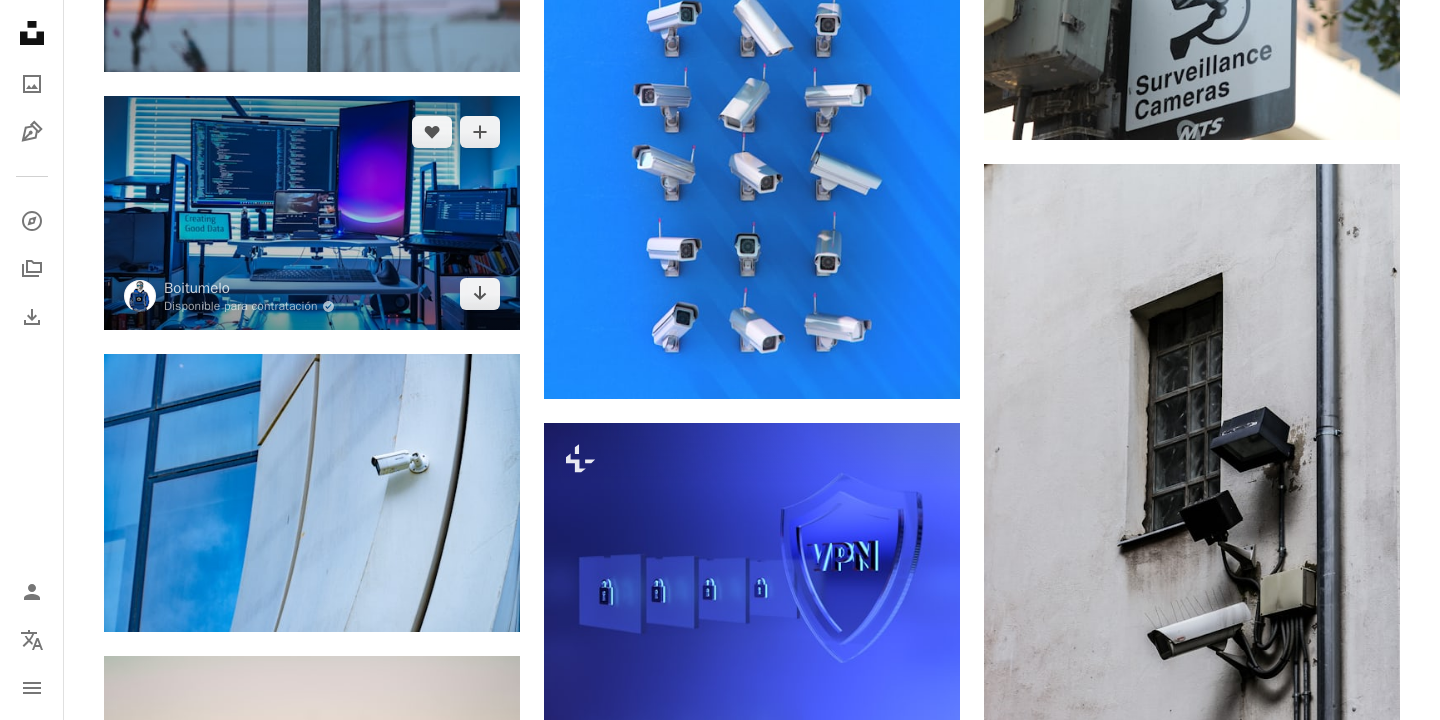 click at bounding box center [312, 213] 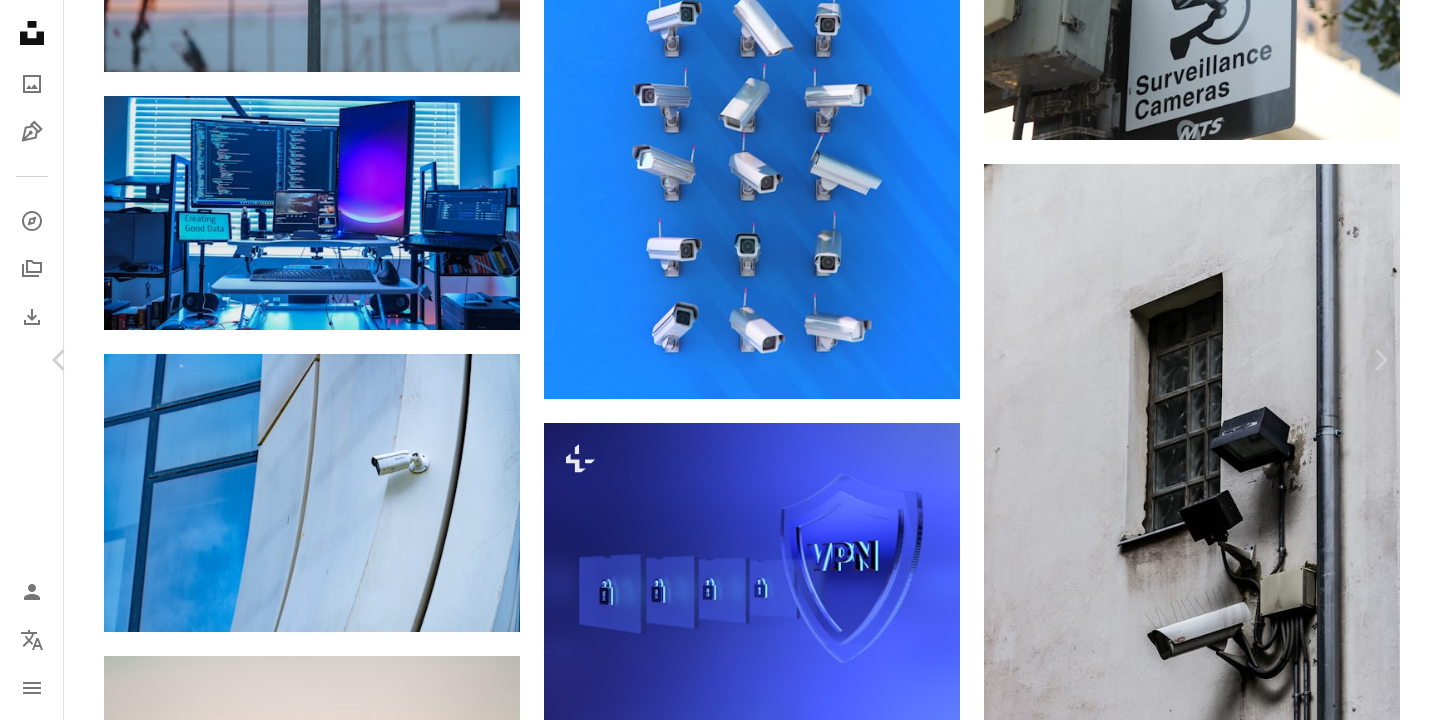 scroll, scrollTop: 4109, scrollLeft: 0, axis: vertical 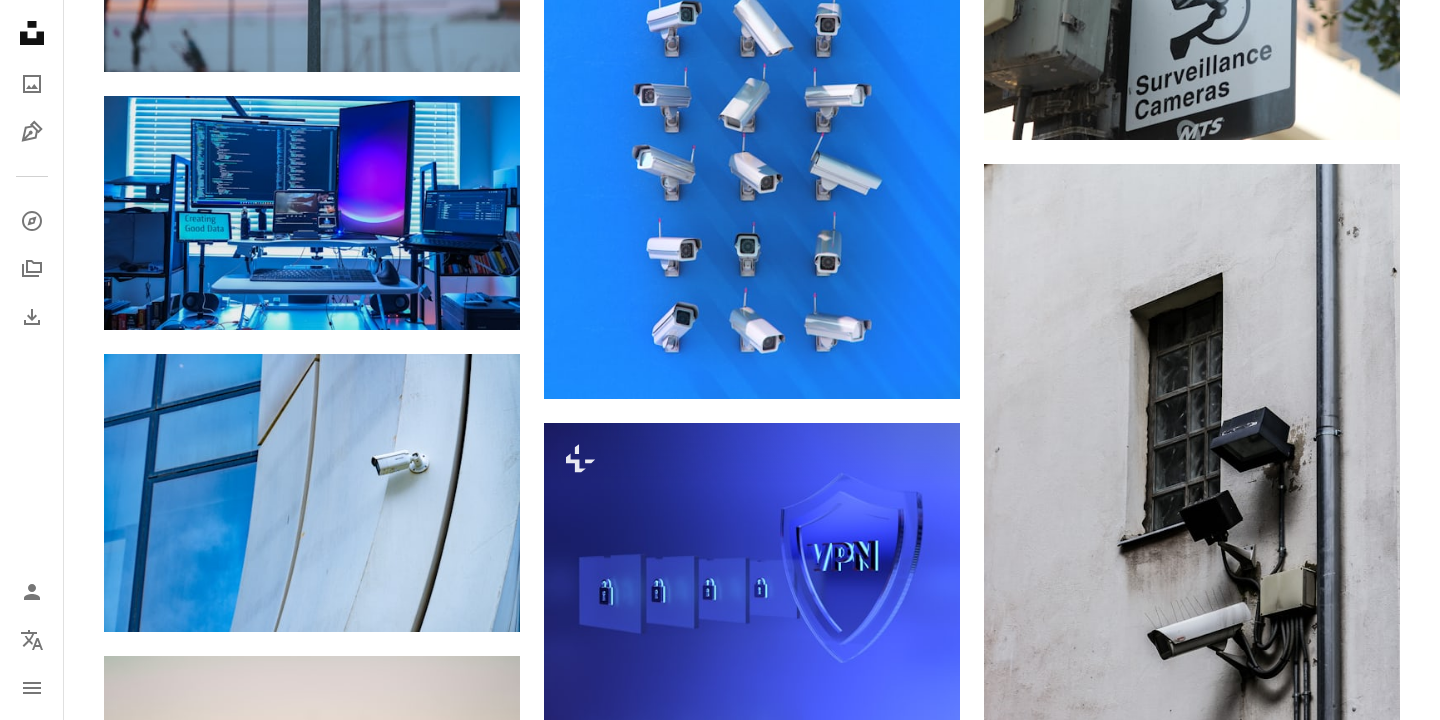 click on "**********" at bounding box center [517, -2232] 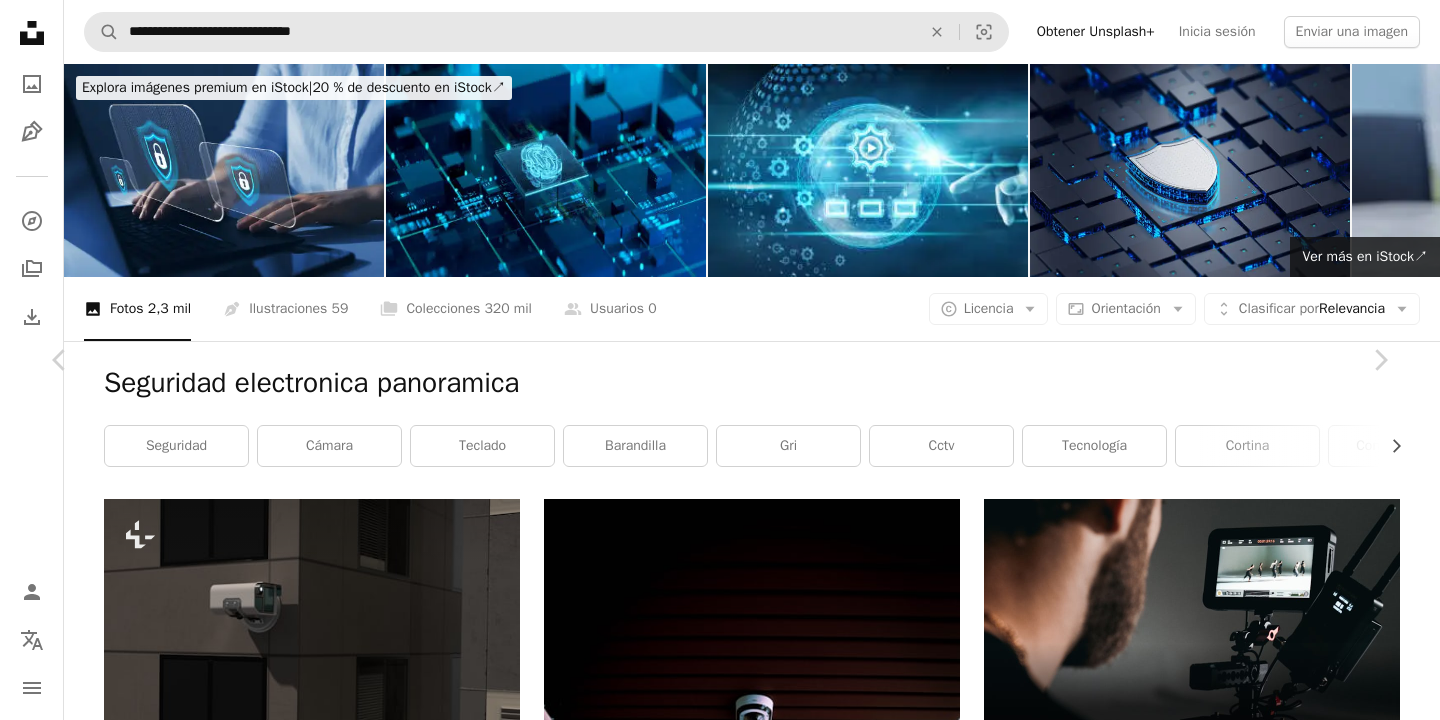 type 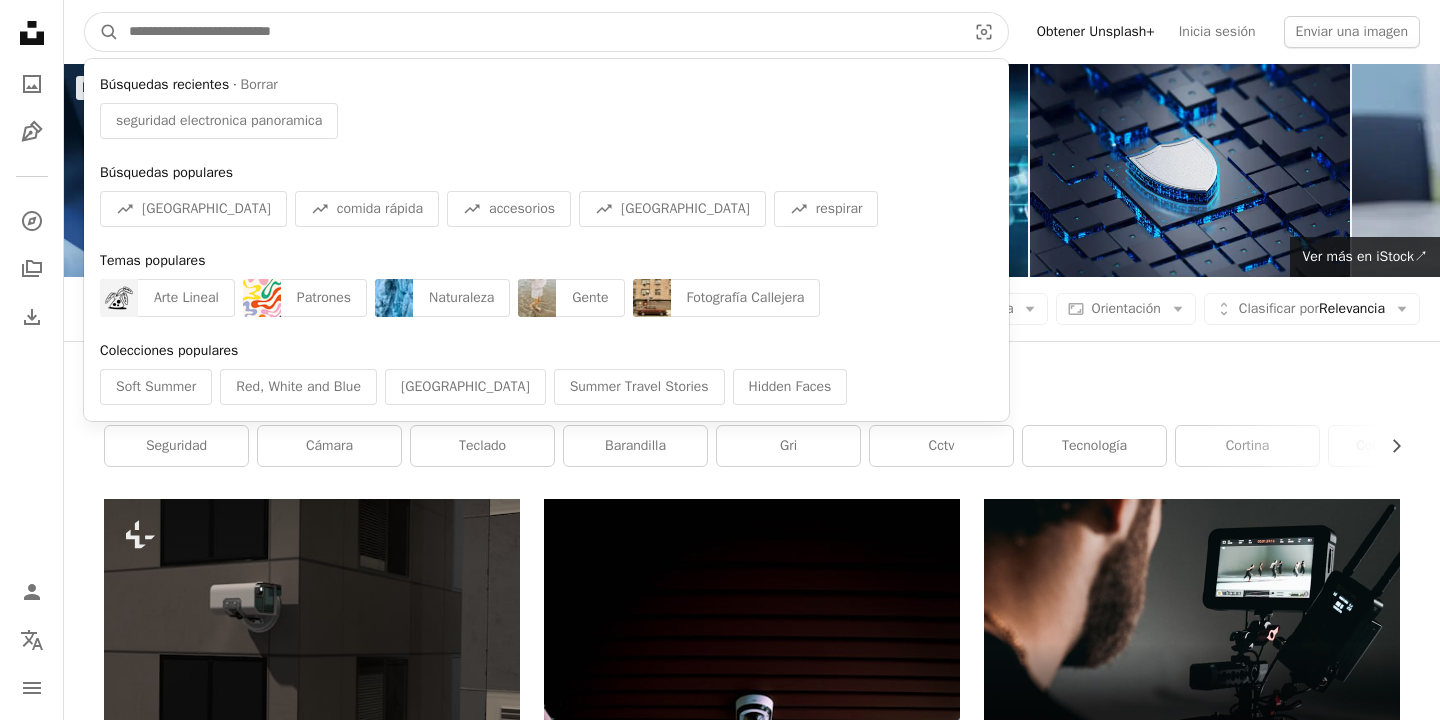 click at bounding box center [539, 32] 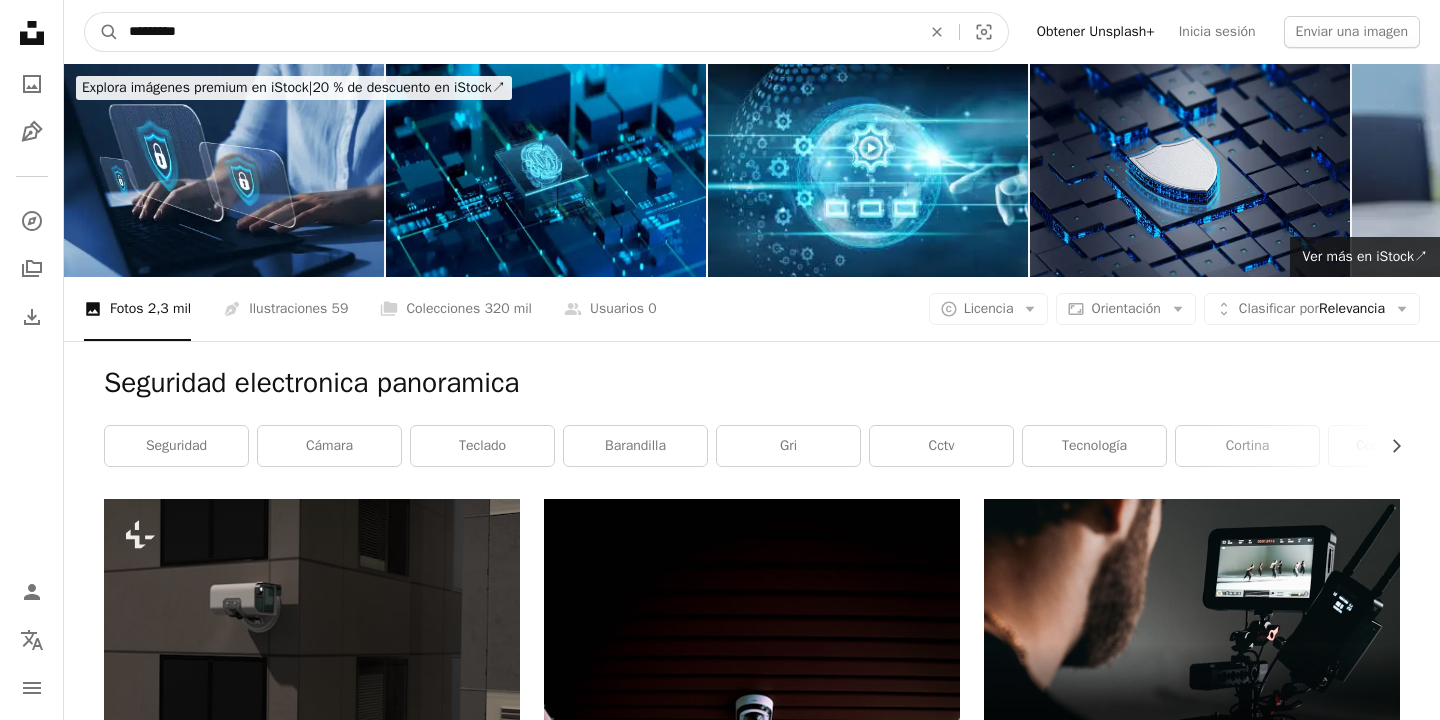 type on "*********" 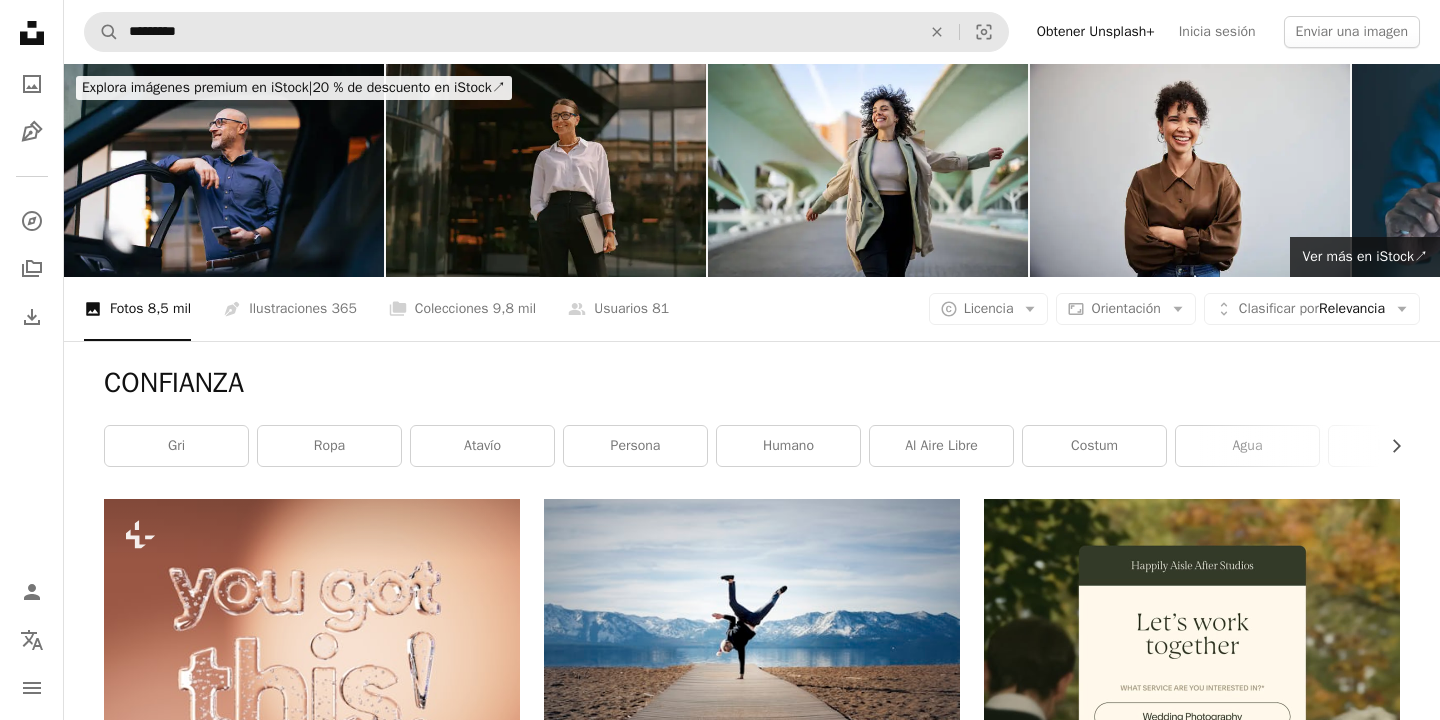 scroll, scrollTop: 0, scrollLeft: 0, axis: both 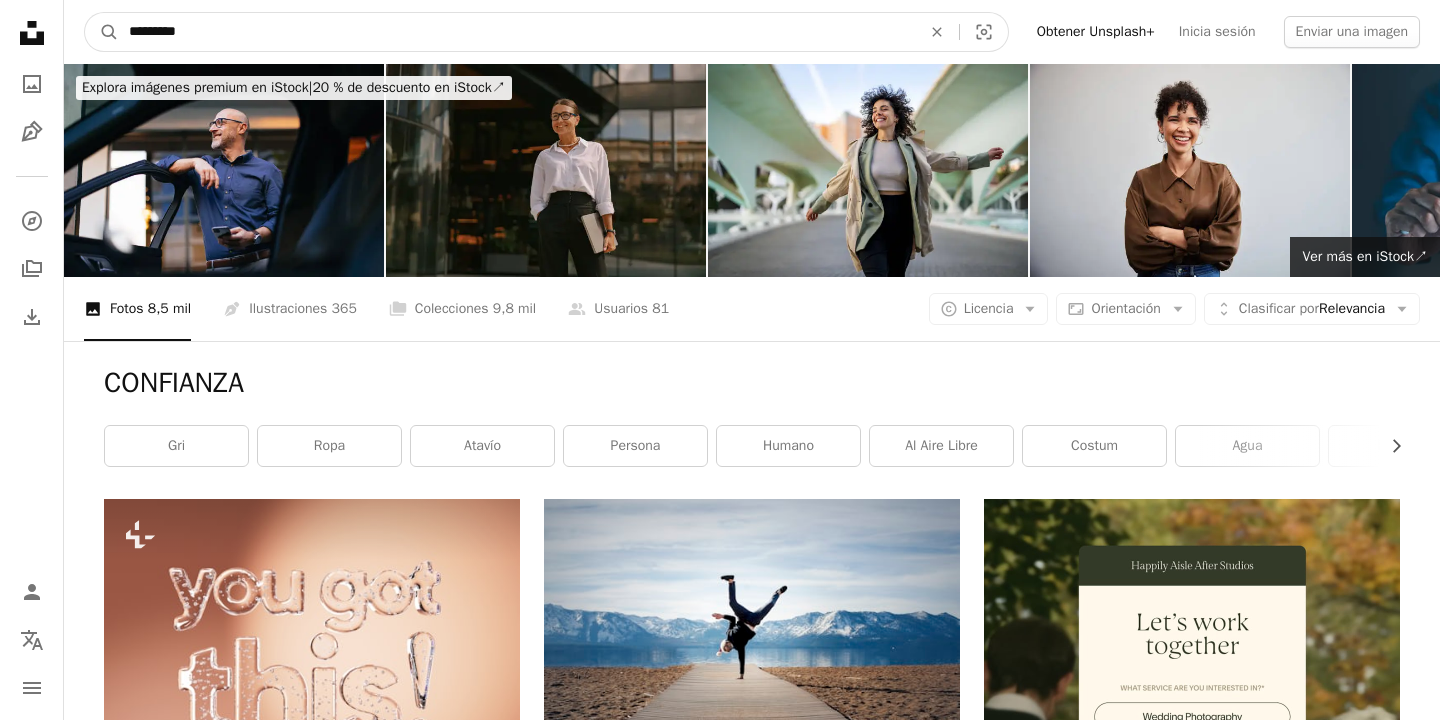 click on "*********" at bounding box center (517, 32) 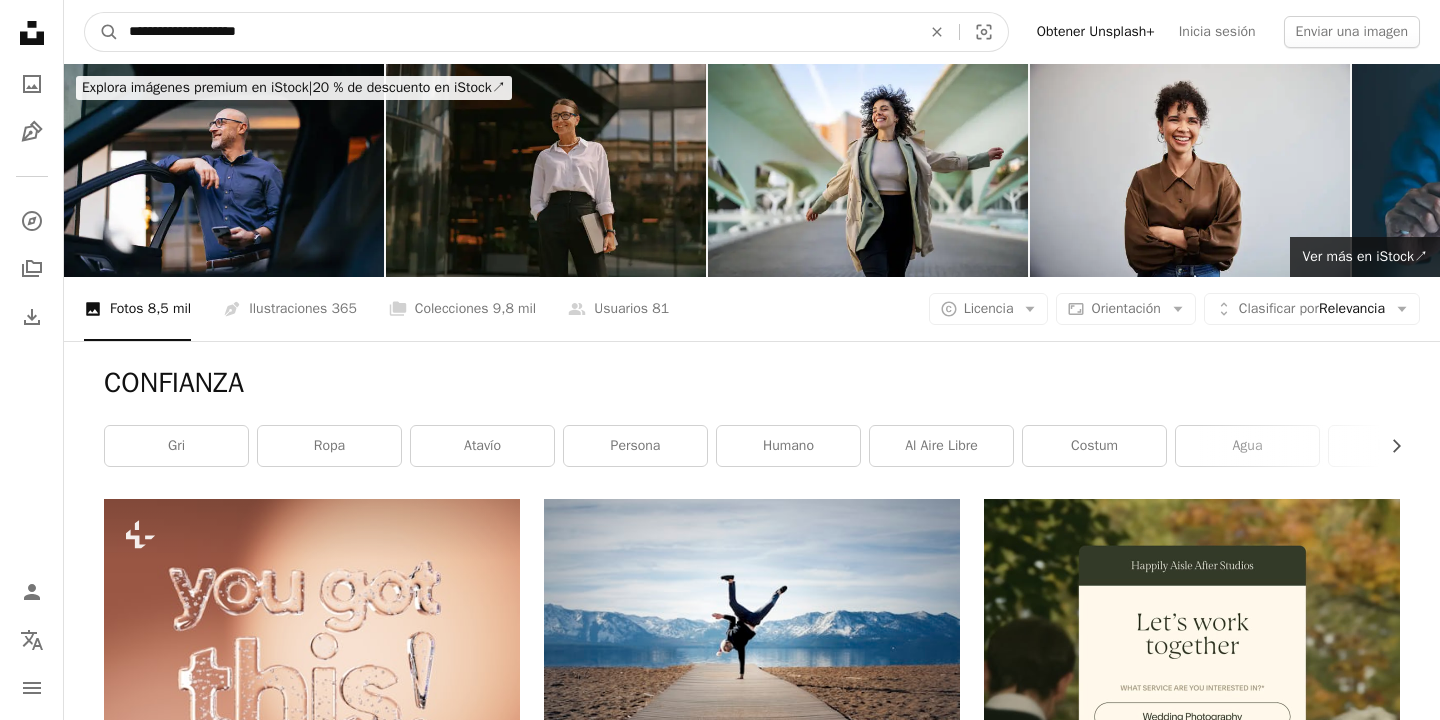 type on "**********" 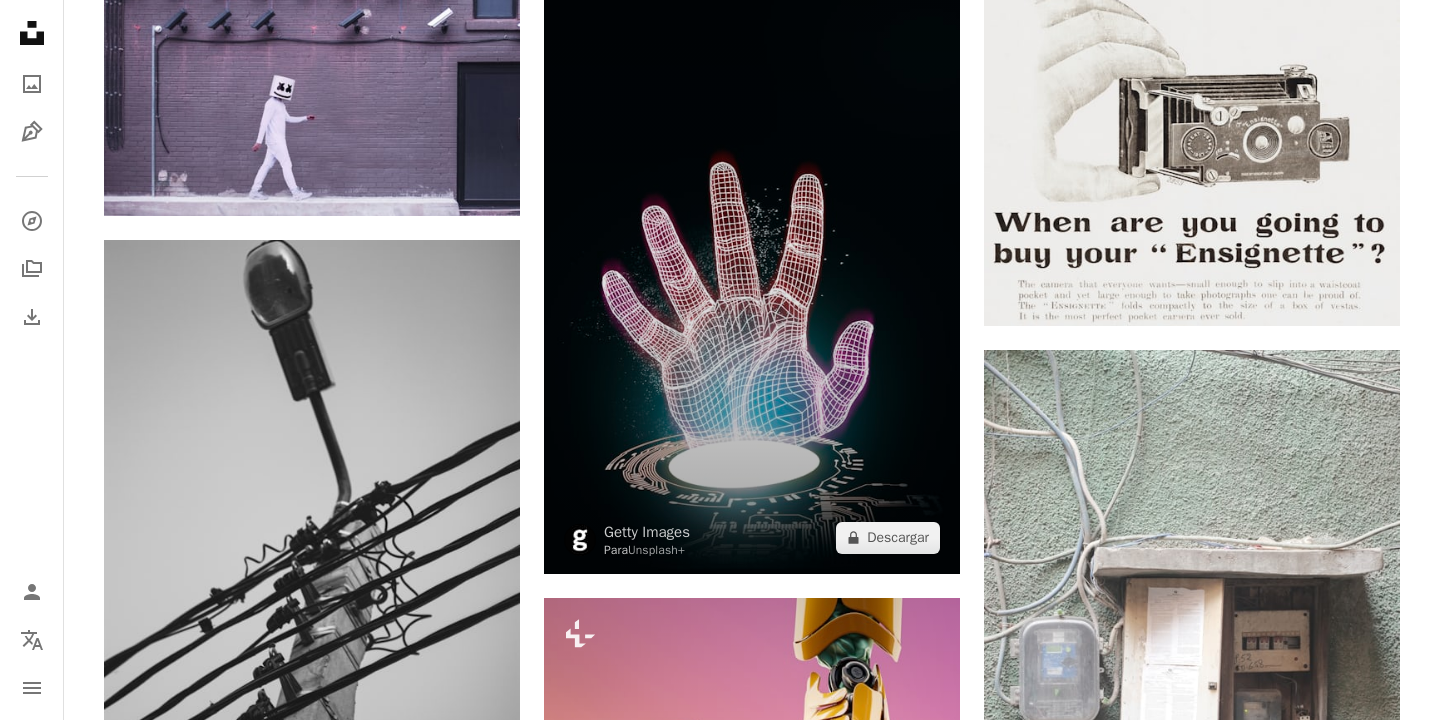 scroll, scrollTop: 17106, scrollLeft: 0, axis: vertical 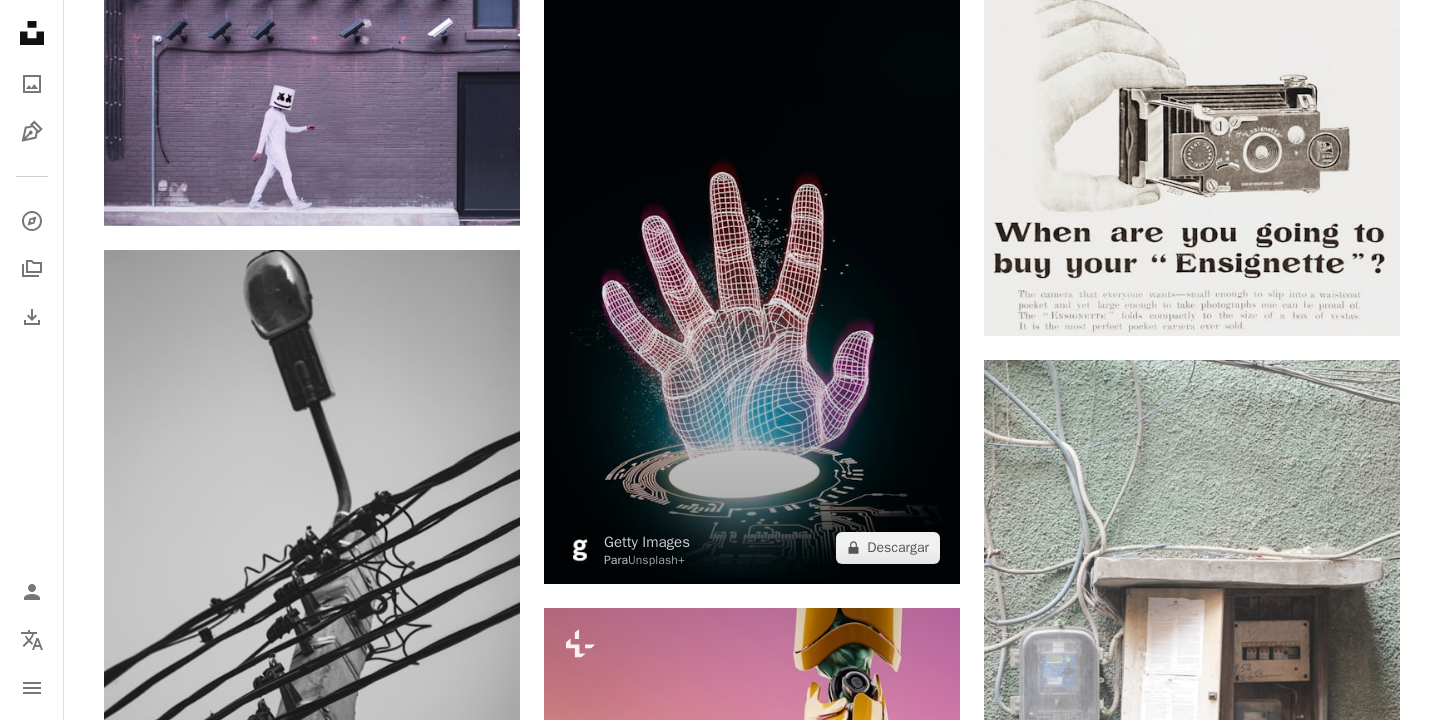 click at bounding box center (752, 249) 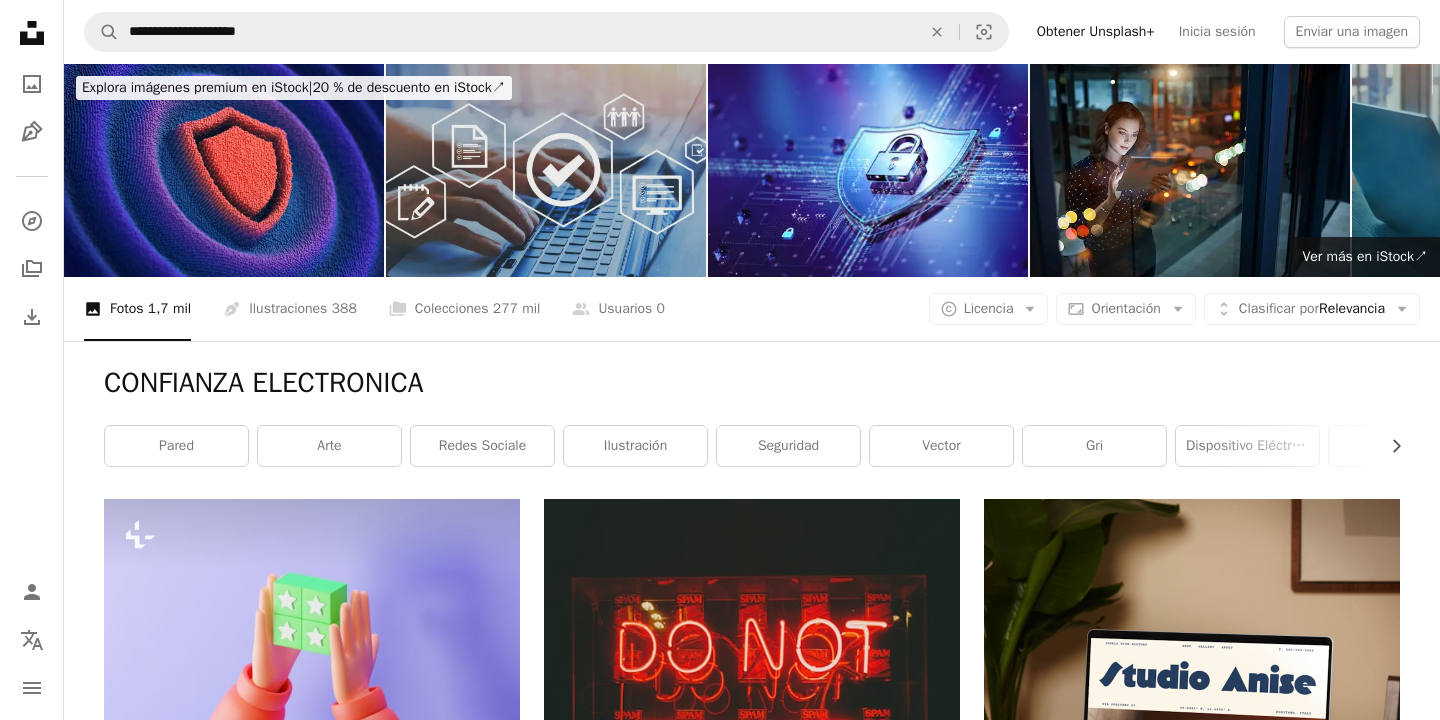 scroll, scrollTop: 0, scrollLeft: 0, axis: both 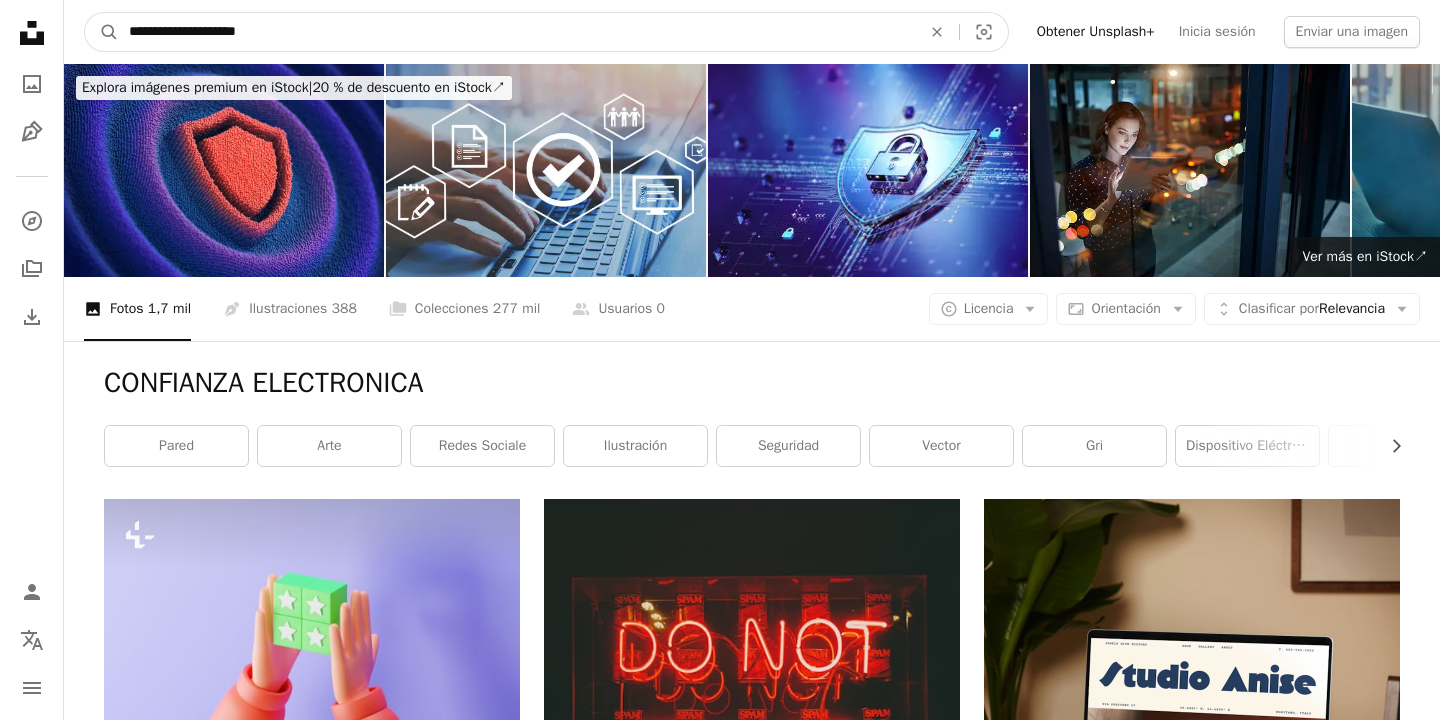 click on "**********" at bounding box center [517, 32] 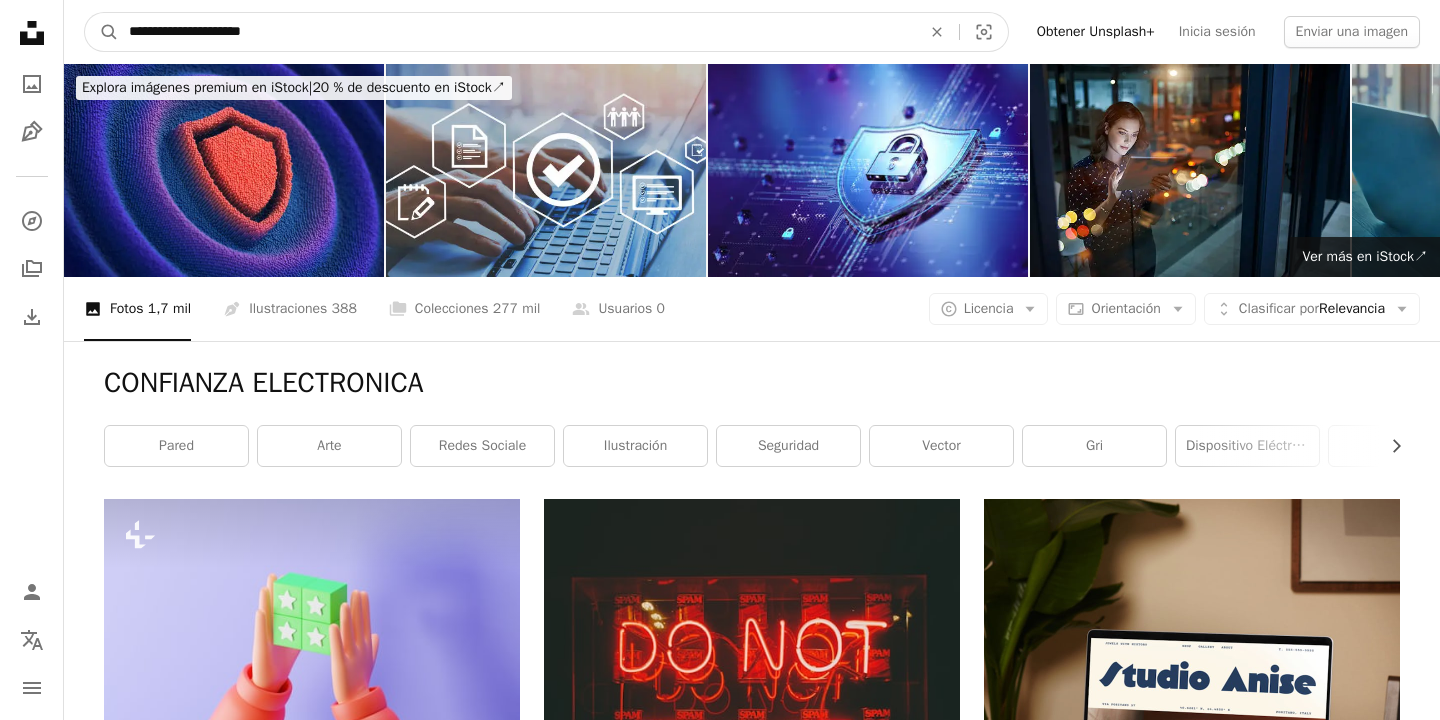 click on "A magnifying glass" at bounding box center [102, 32] 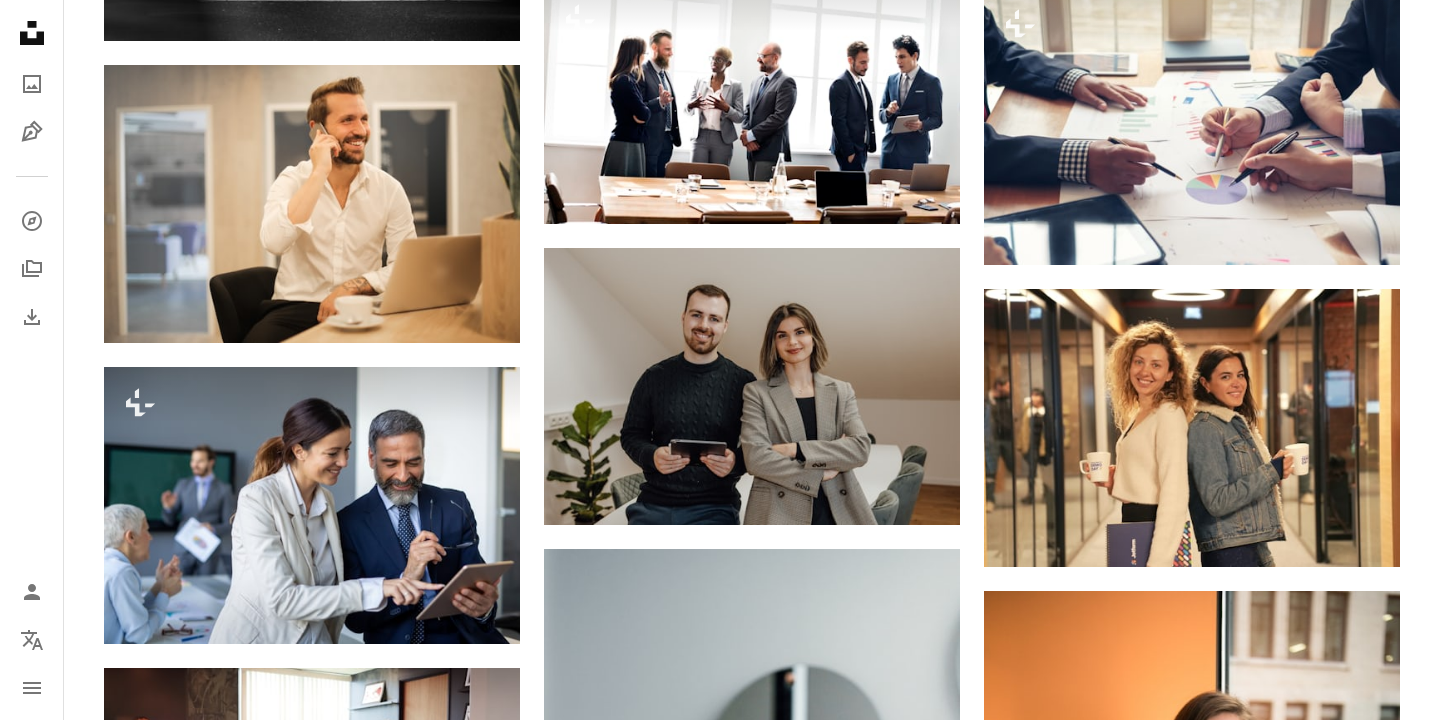 scroll, scrollTop: 1931, scrollLeft: 0, axis: vertical 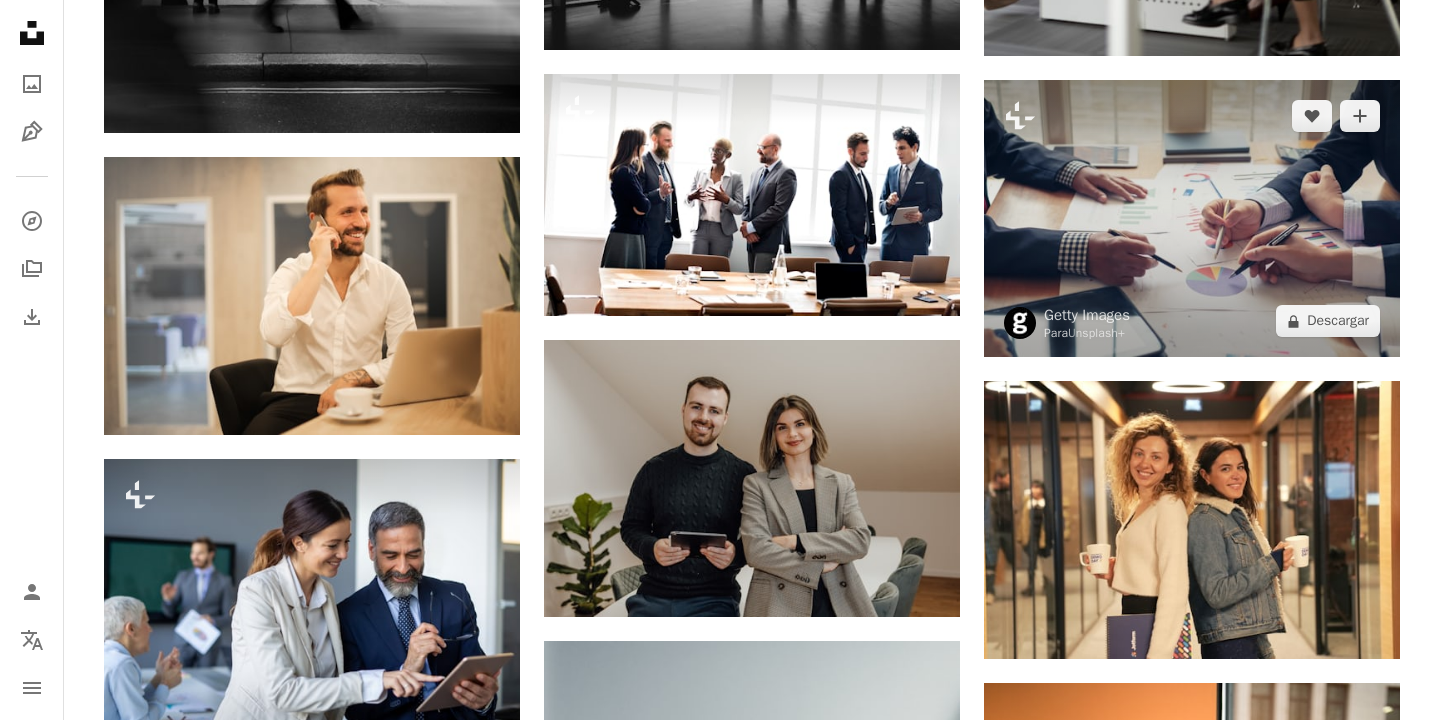 click at bounding box center [1192, 218] 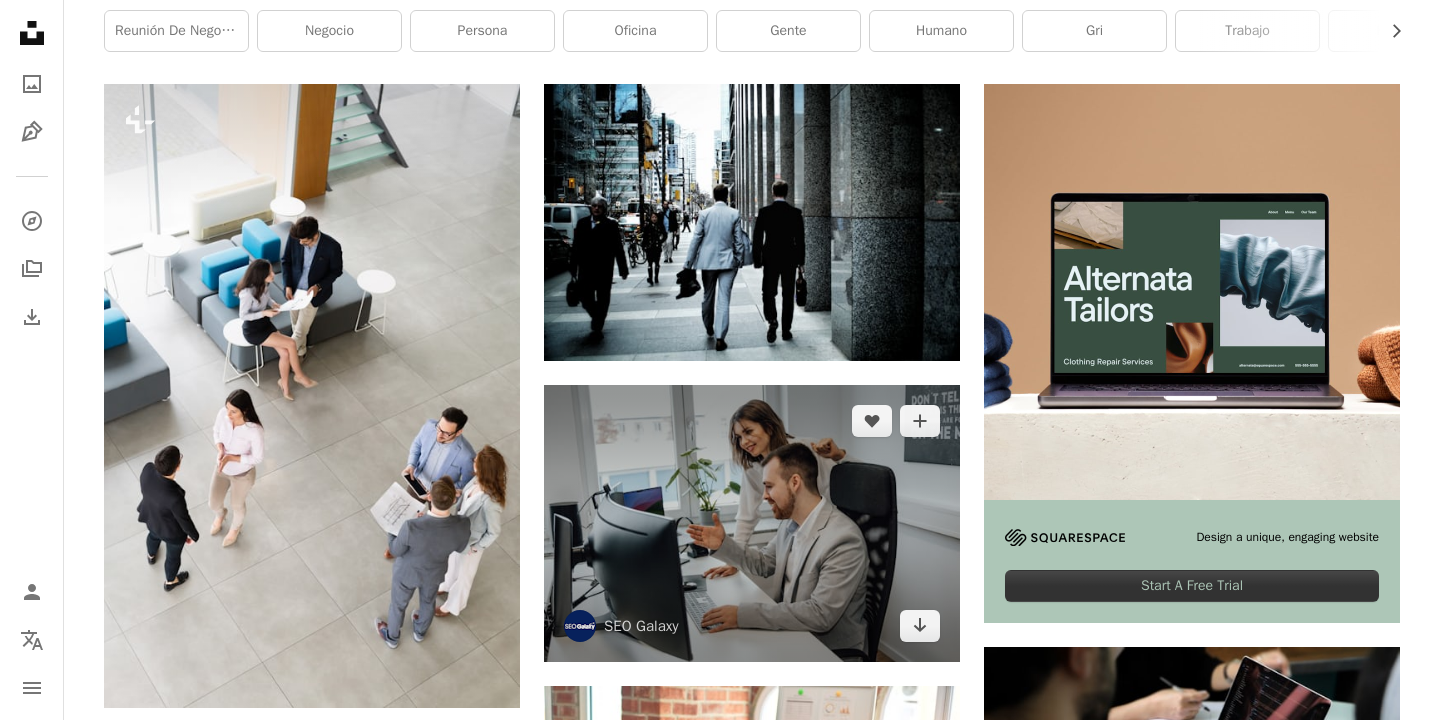 scroll, scrollTop: 446, scrollLeft: 0, axis: vertical 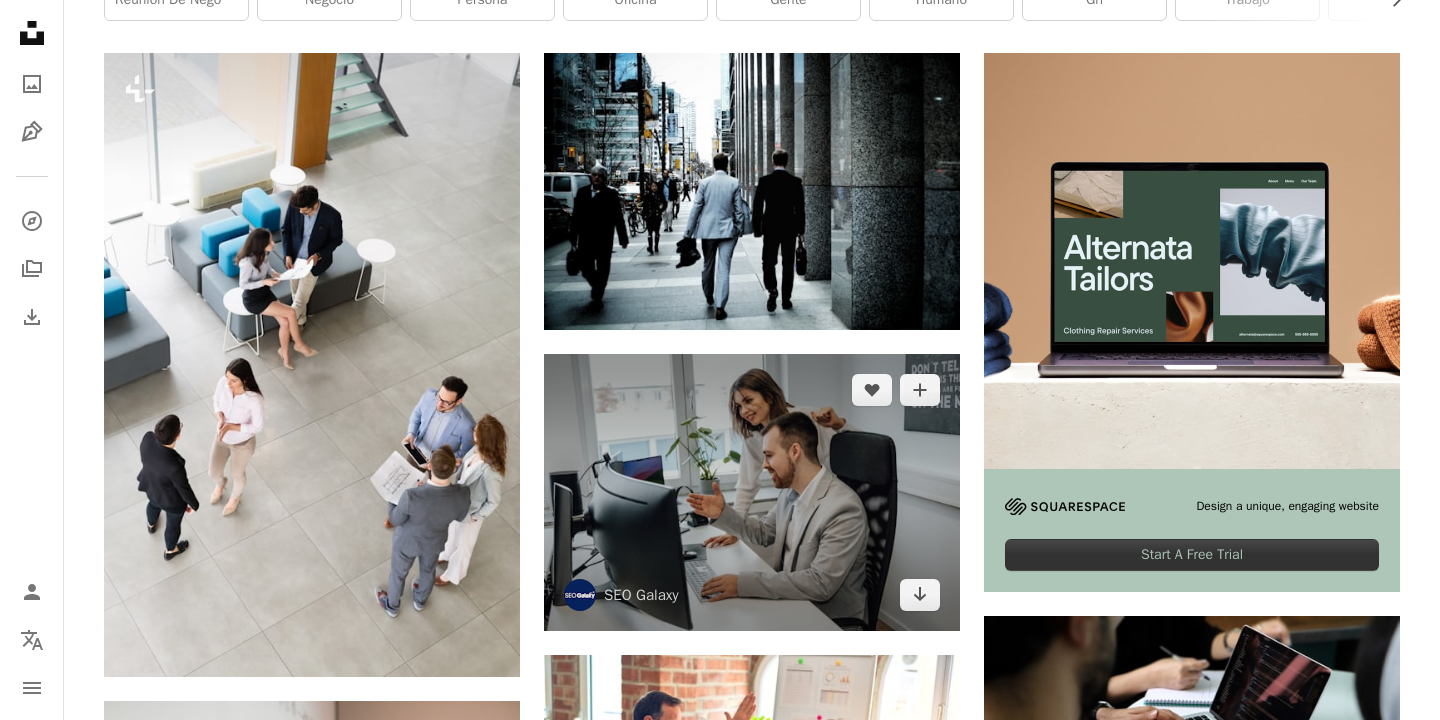 click at bounding box center [752, 492] 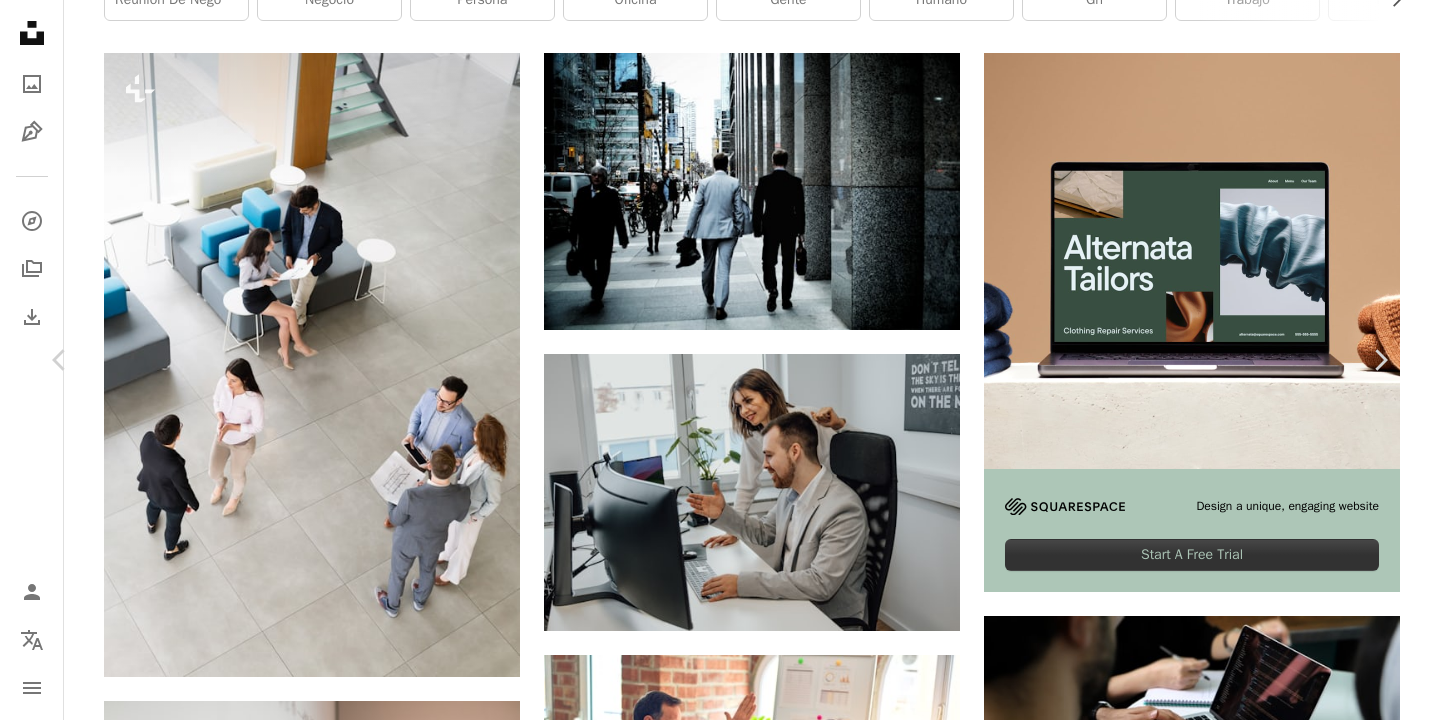 scroll, scrollTop: 1483, scrollLeft: 0, axis: vertical 